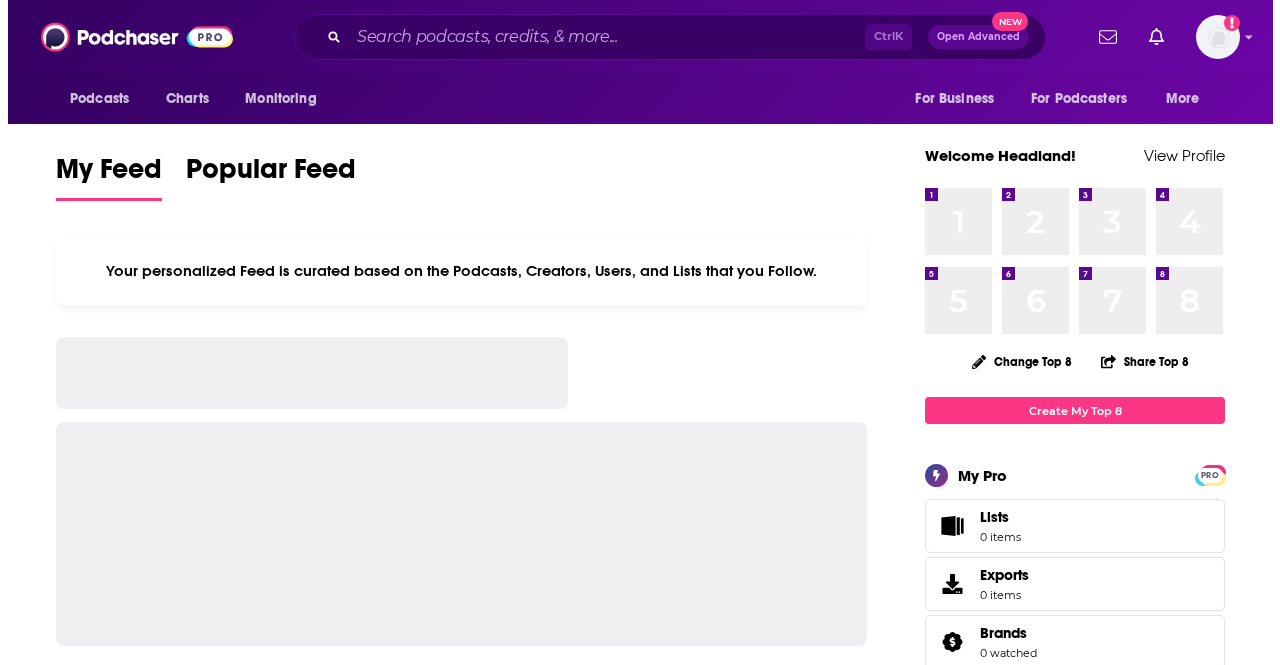 scroll, scrollTop: 0, scrollLeft: 0, axis: both 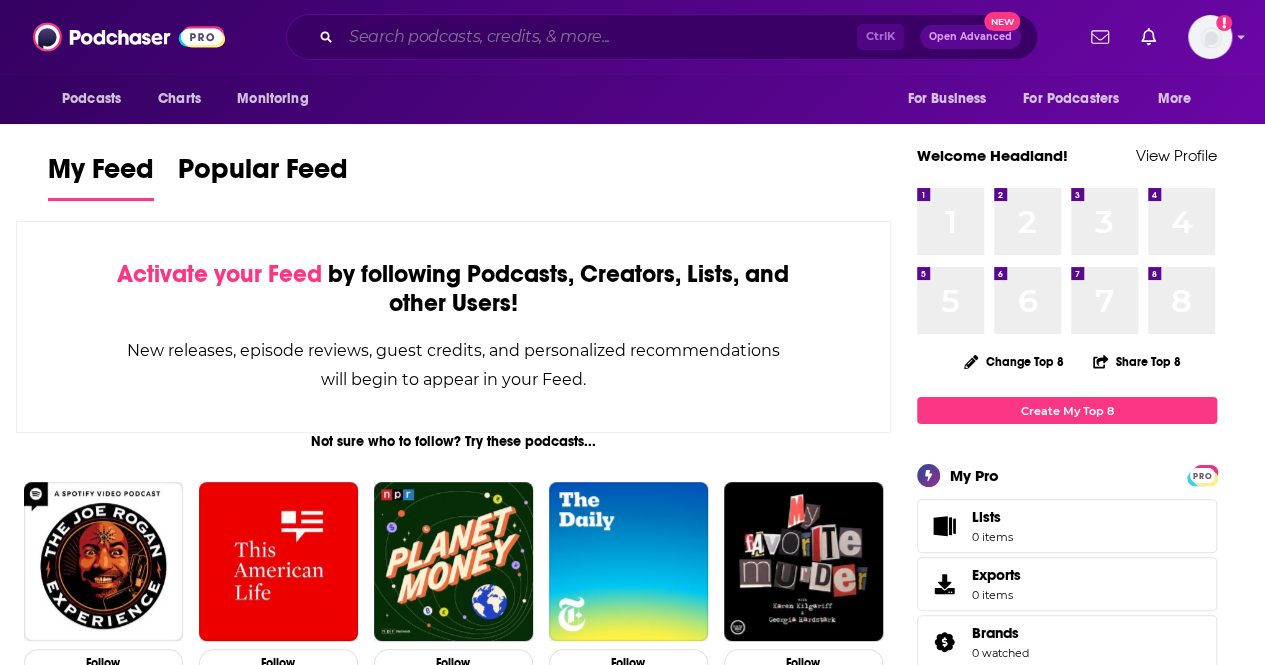 click at bounding box center (599, 37) 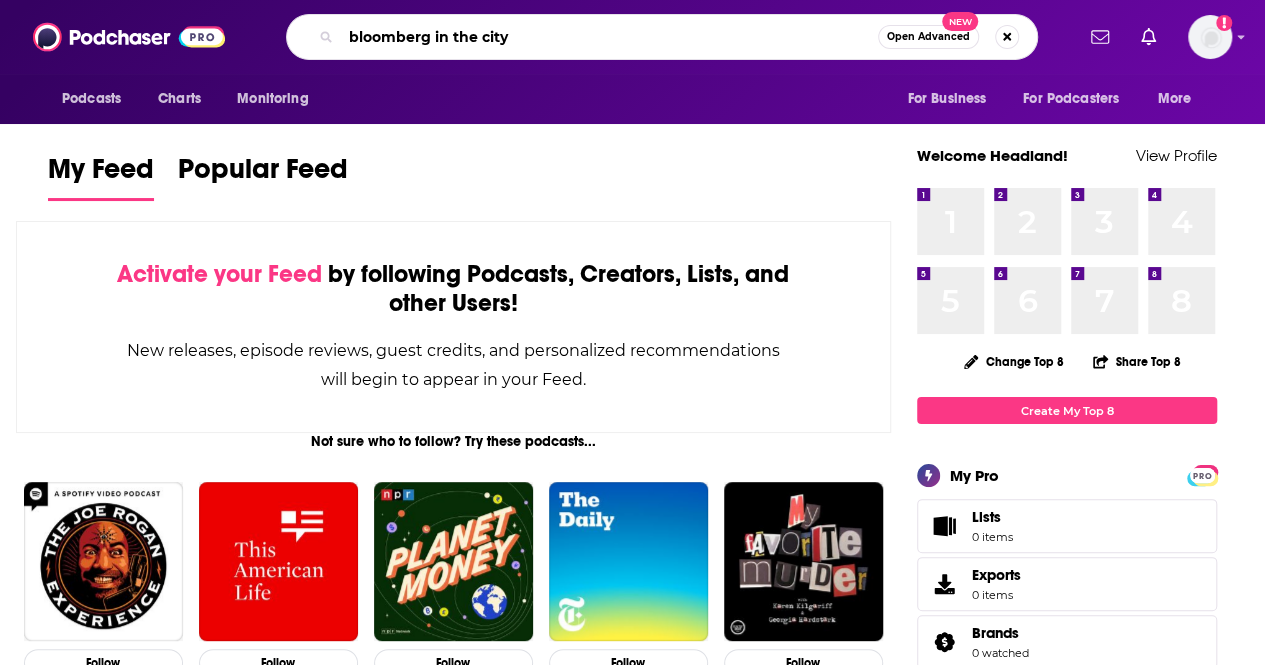 type on "bloomberg in the city" 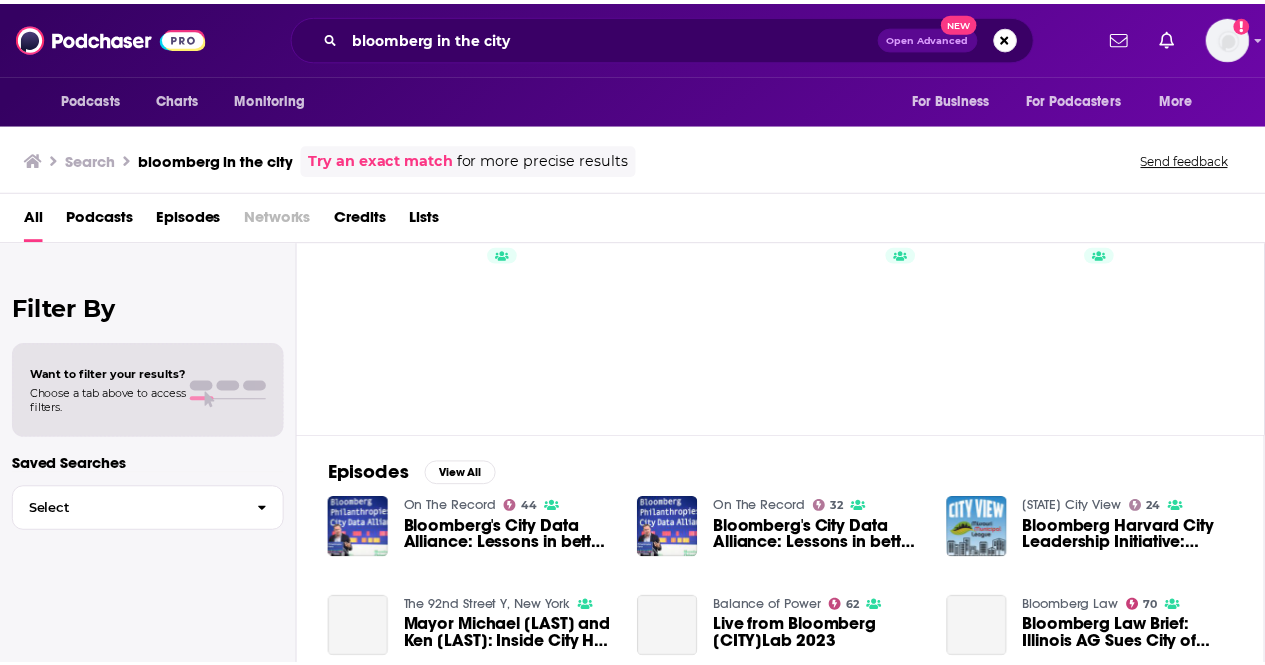 scroll, scrollTop: 16, scrollLeft: 0, axis: vertical 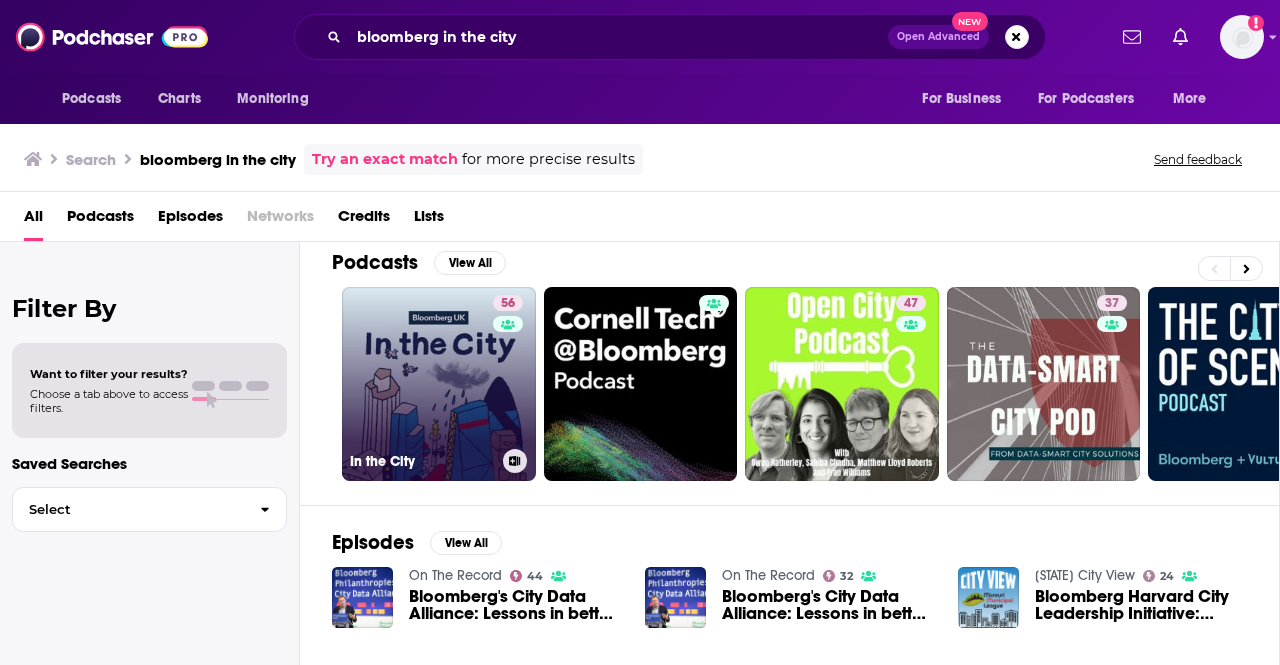 click on "56 In the City" at bounding box center [439, 384] 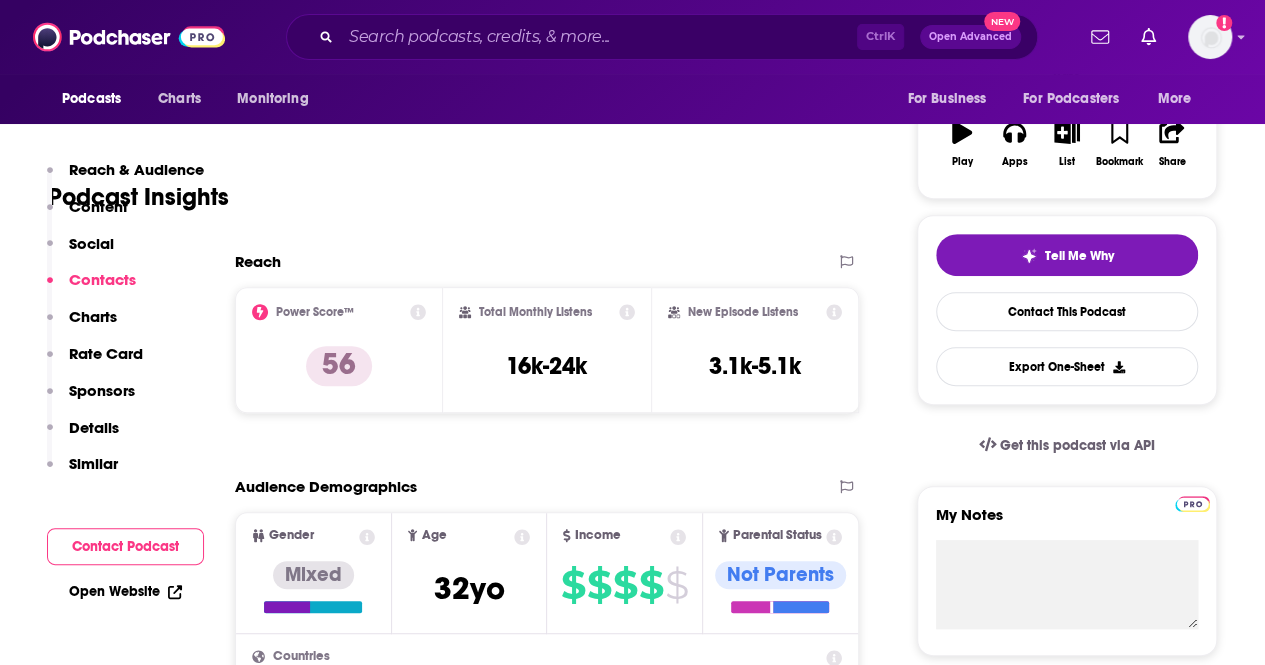 scroll, scrollTop: 0, scrollLeft: 0, axis: both 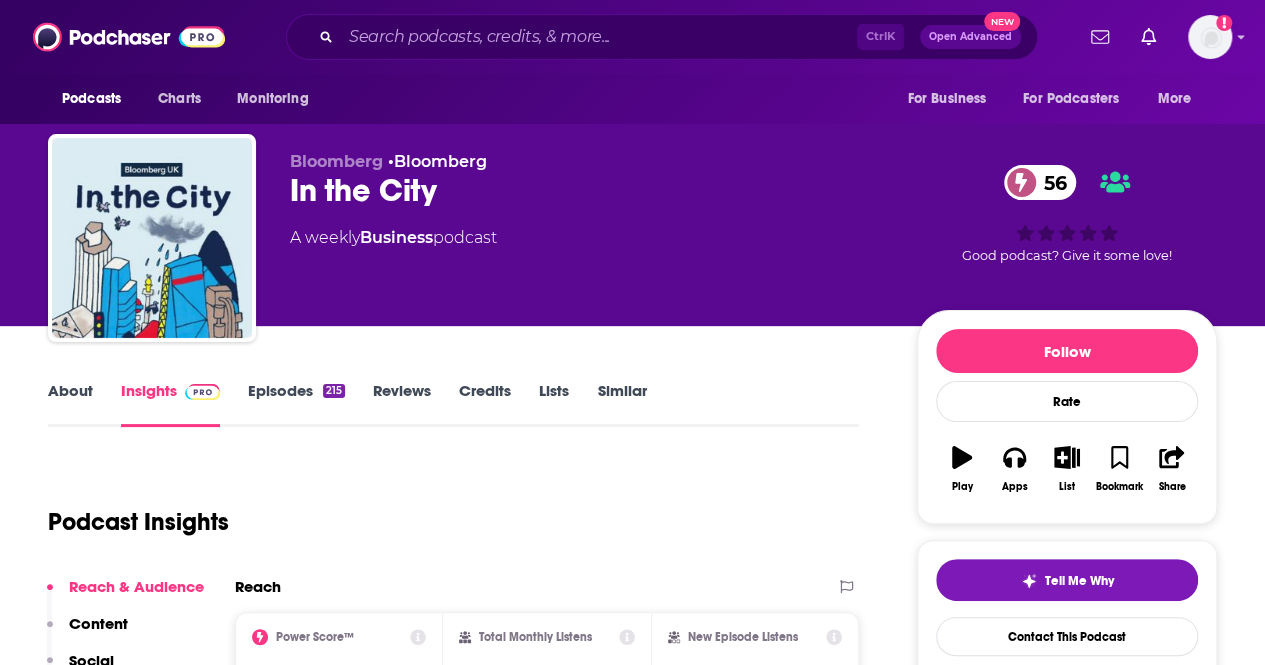 click on "About" at bounding box center (70, 404) 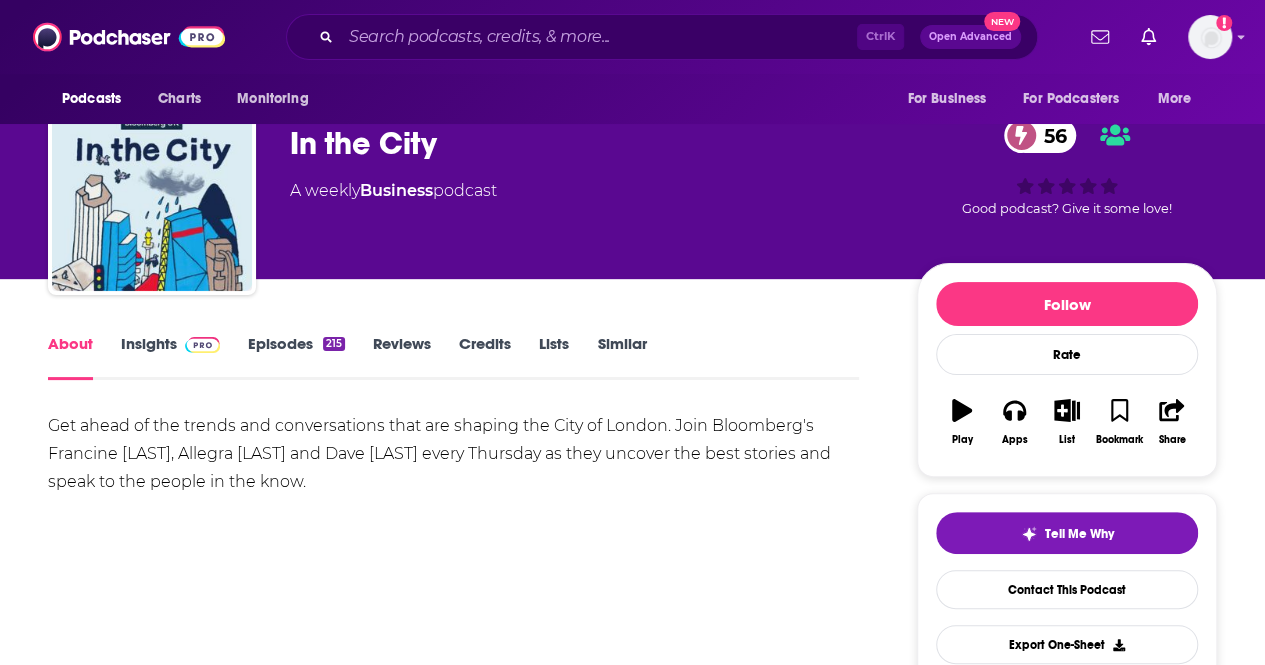 scroll, scrollTop: 0, scrollLeft: 0, axis: both 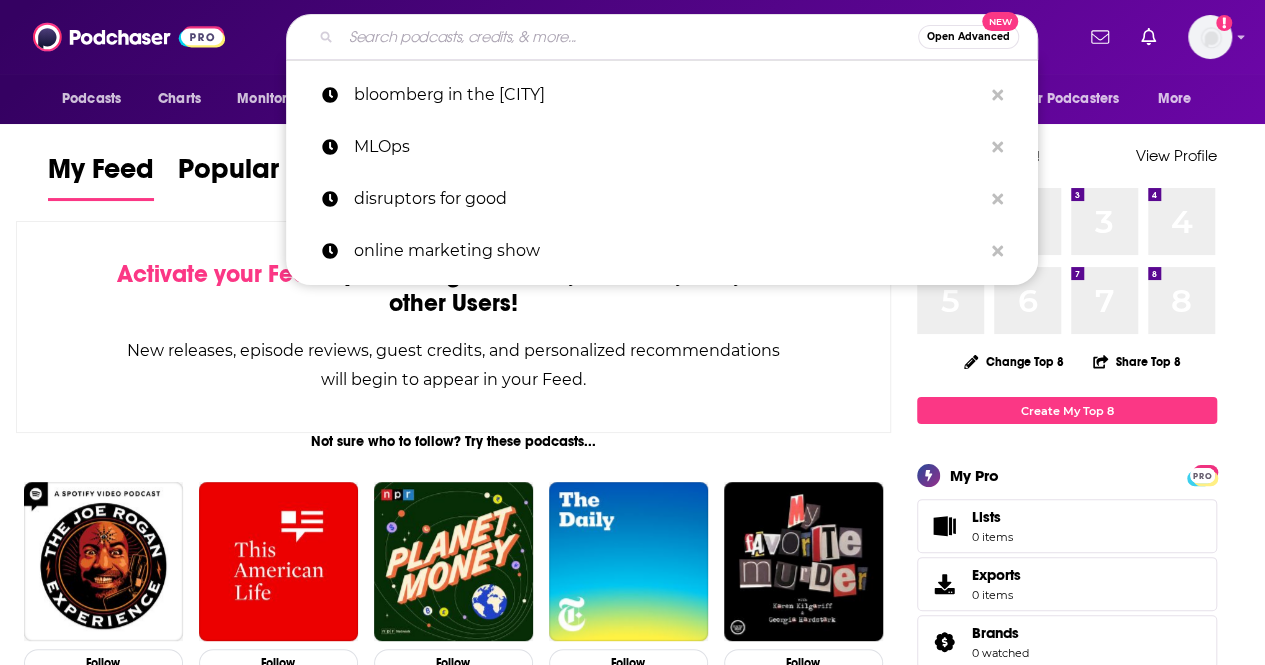 click at bounding box center (629, 37) 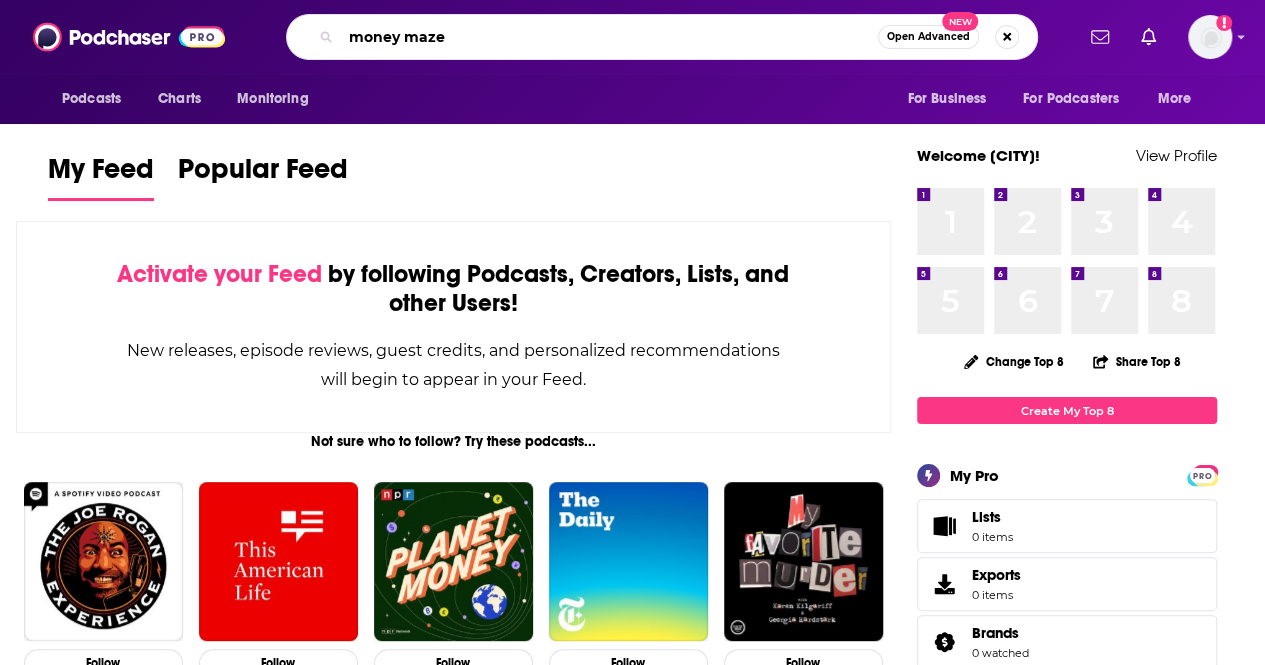 type on "money maze" 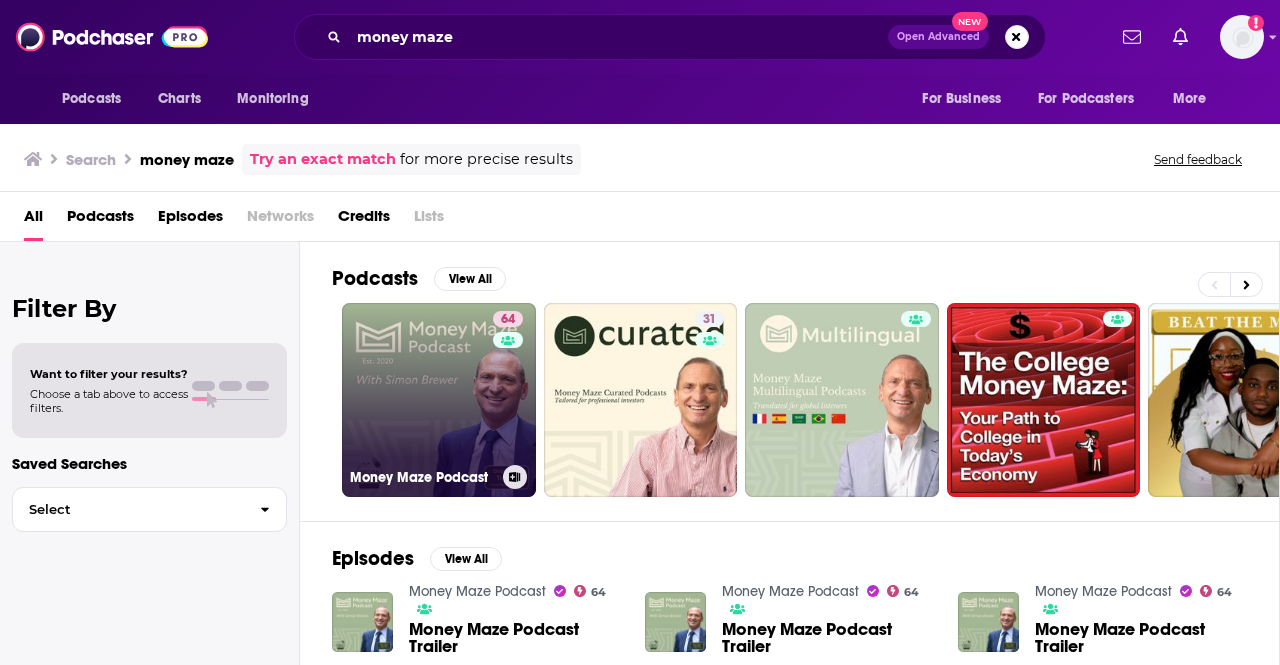 click on "64 Money Maze Podcast" at bounding box center (439, 400) 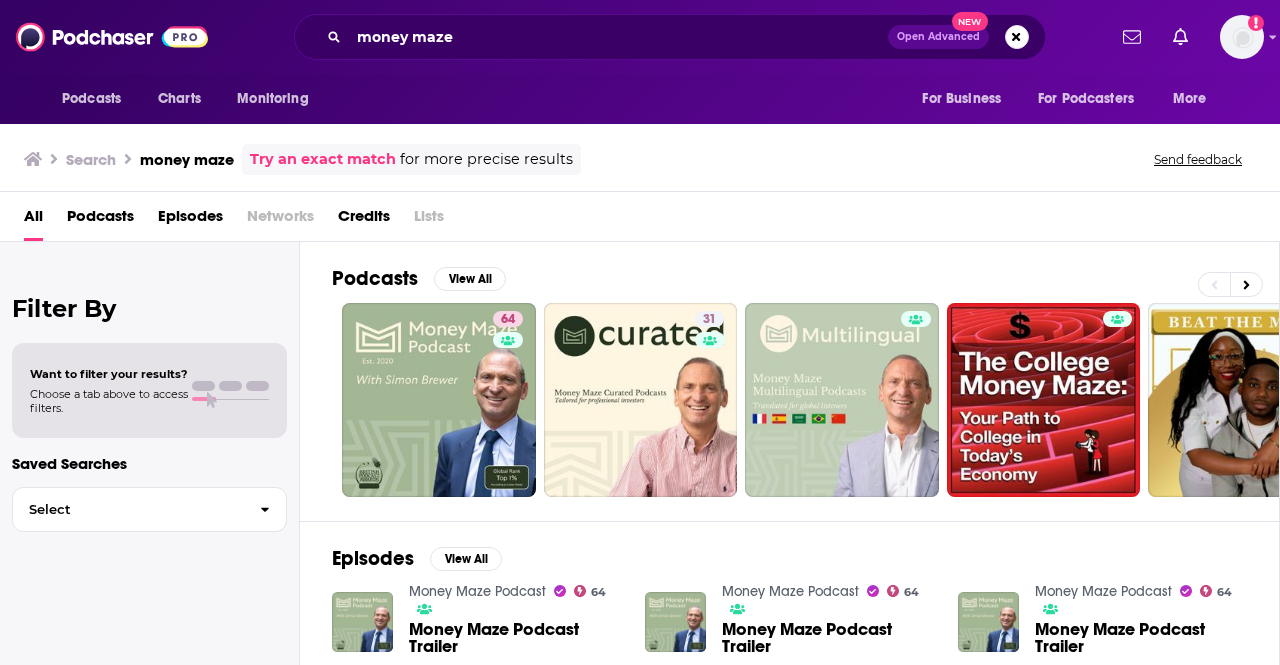 scroll, scrollTop: 98, scrollLeft: 0, axis: vertical 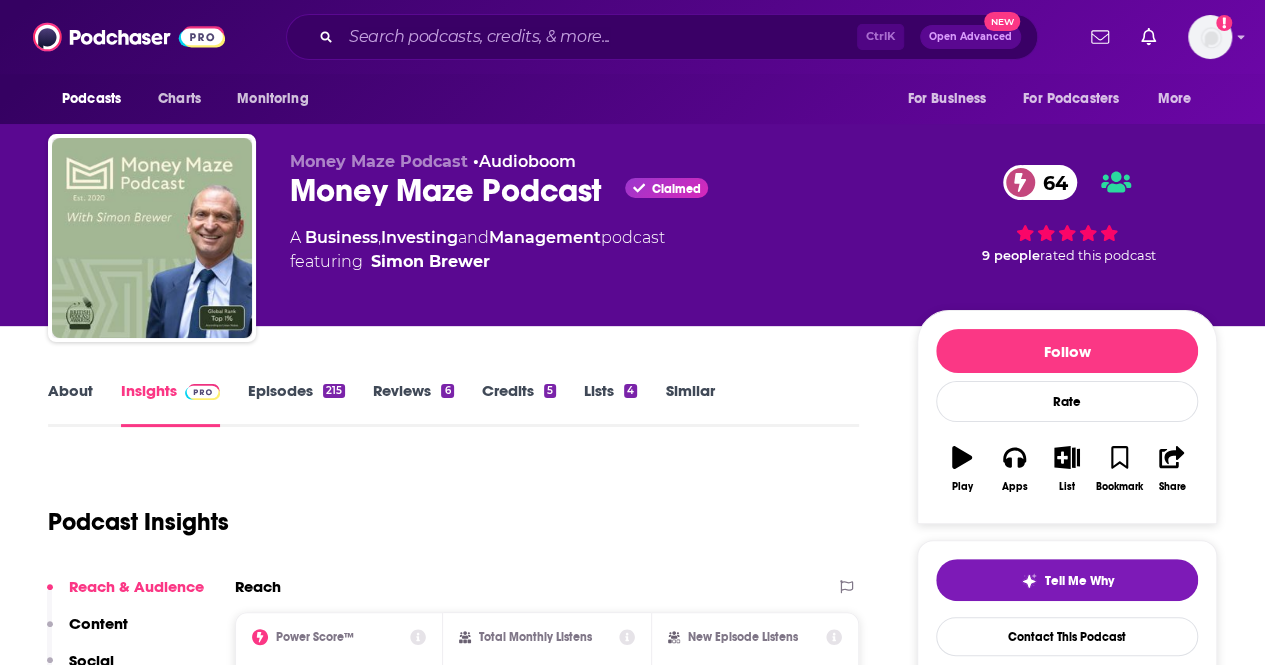 click on "Episodes 215" at bounding box center [296, 404] 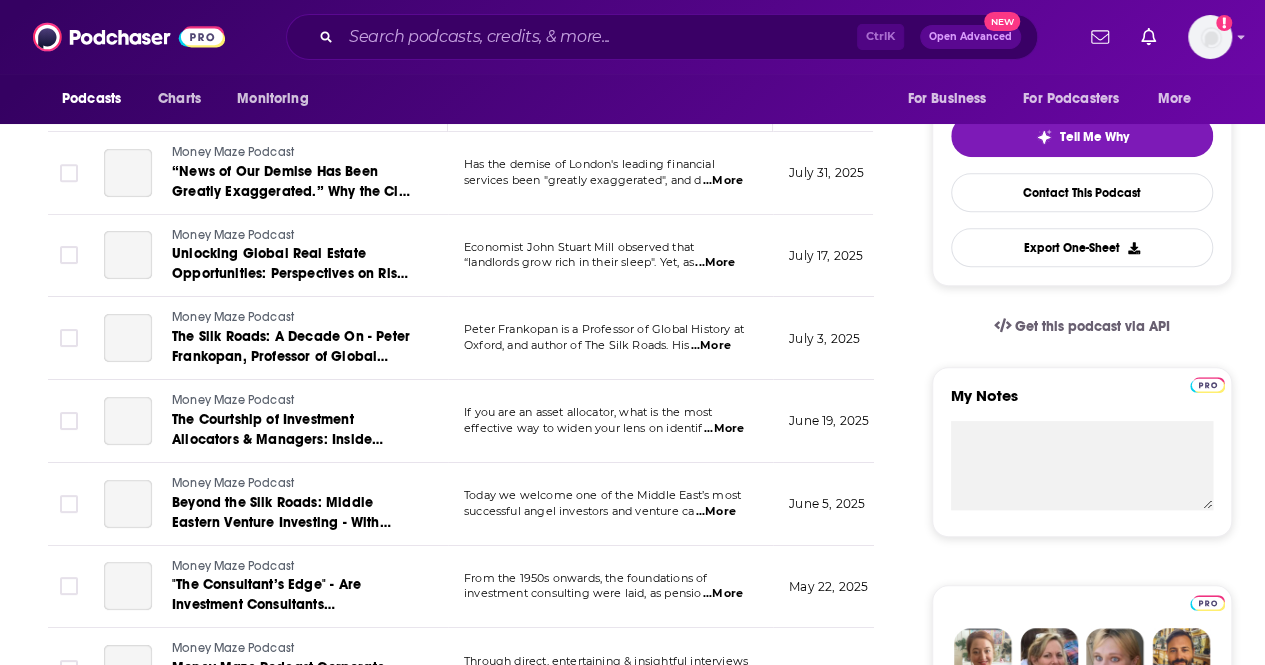 scroll, scrollTop: 445, scrollLeft: 0, axis: vertical 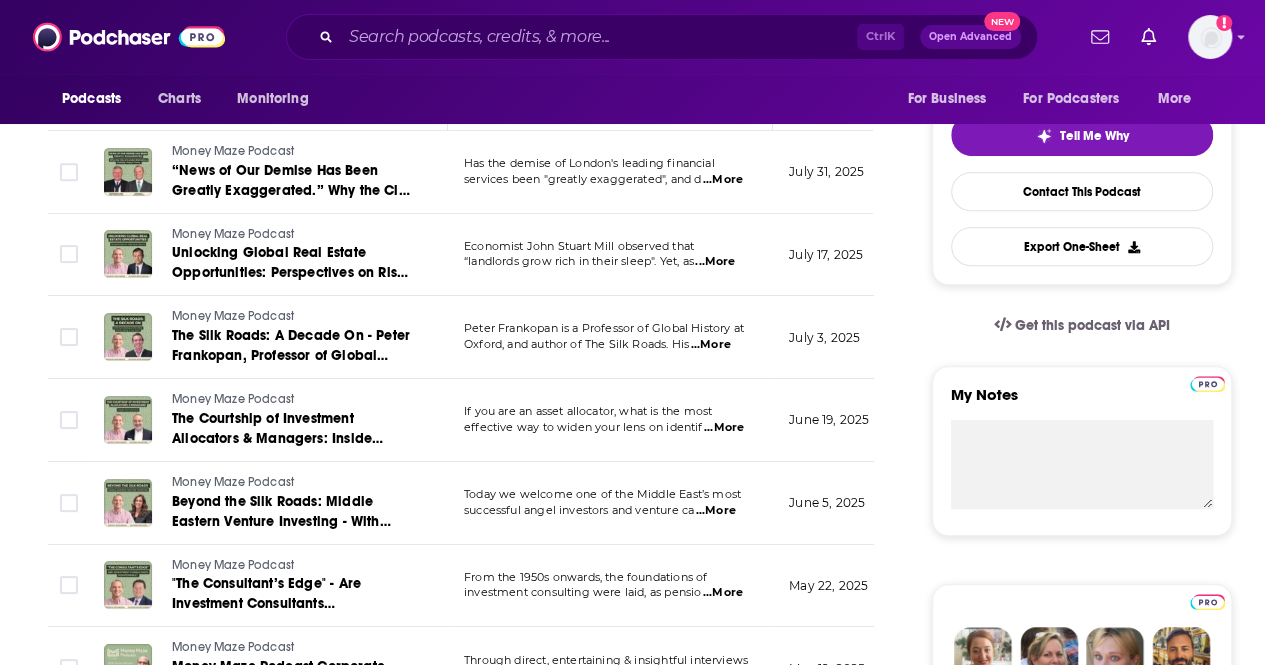 click on "...More" at bounding box center [723, 180] 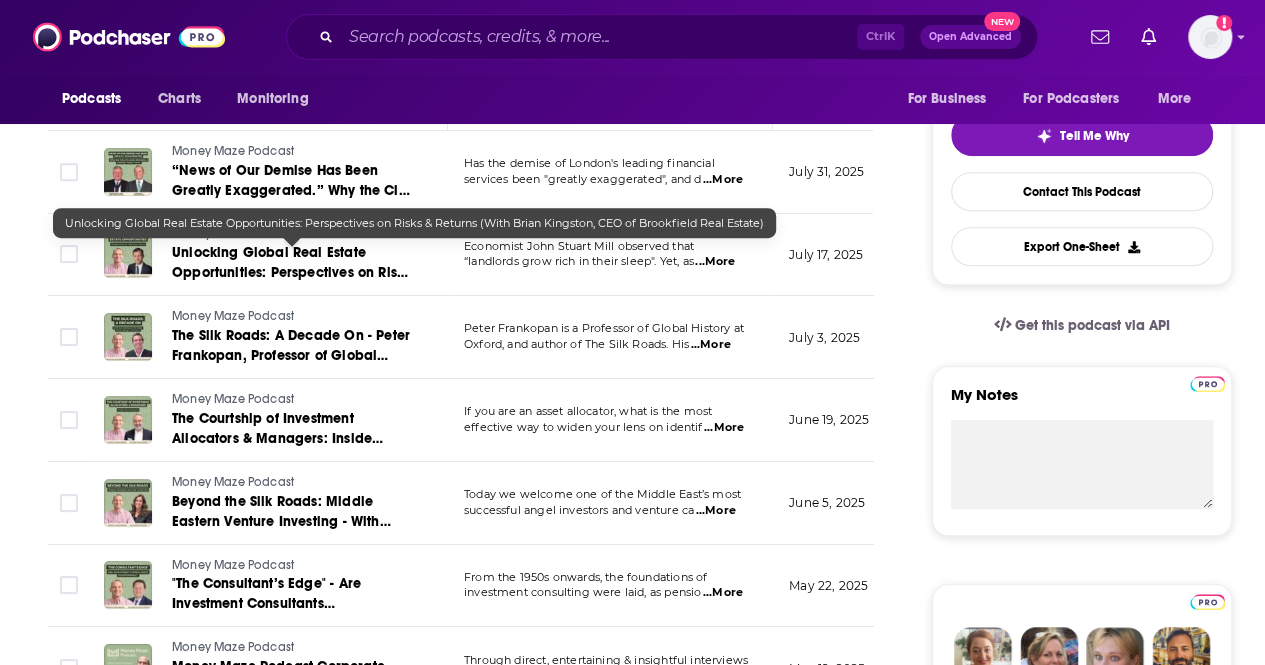 click on "Unlocking Global Real Estate Opportunities: Perspectives on Risks & Returns (With Brian Kingston, CEO of Brookfield Real Estate)" at bounding box center (292, 263) 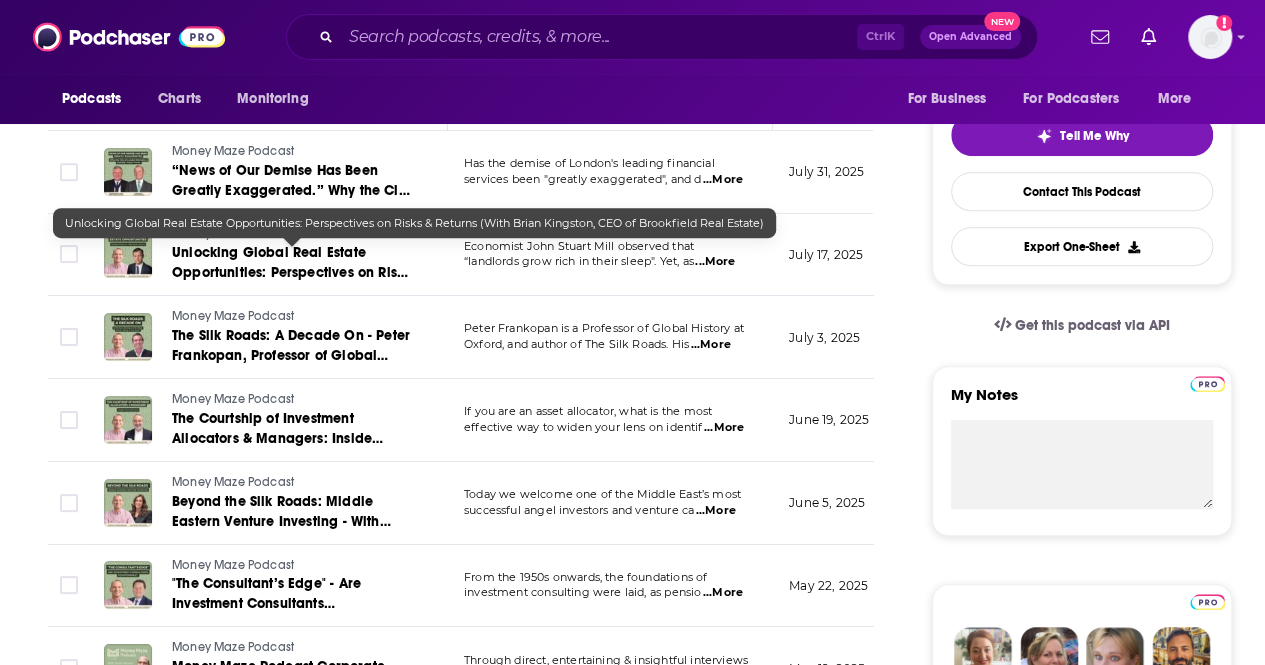 scroll, scrollTop: 0, scrollLeft: 0, axis: both 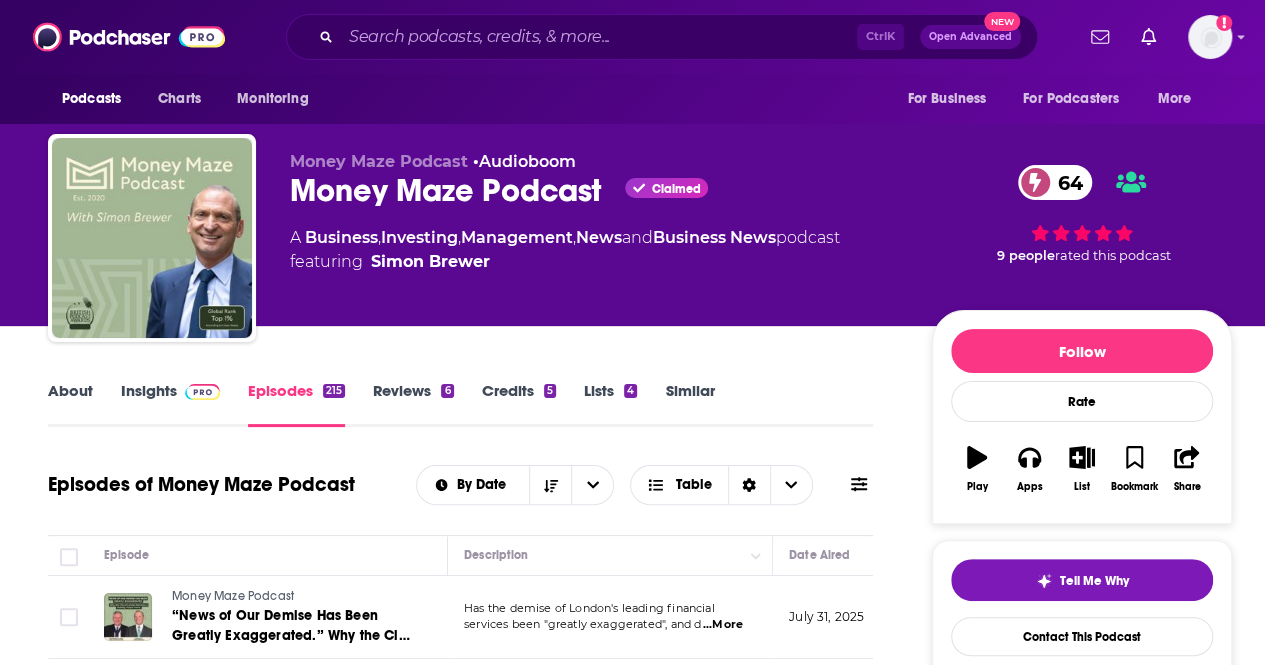 click at bounding box center [198, 390] 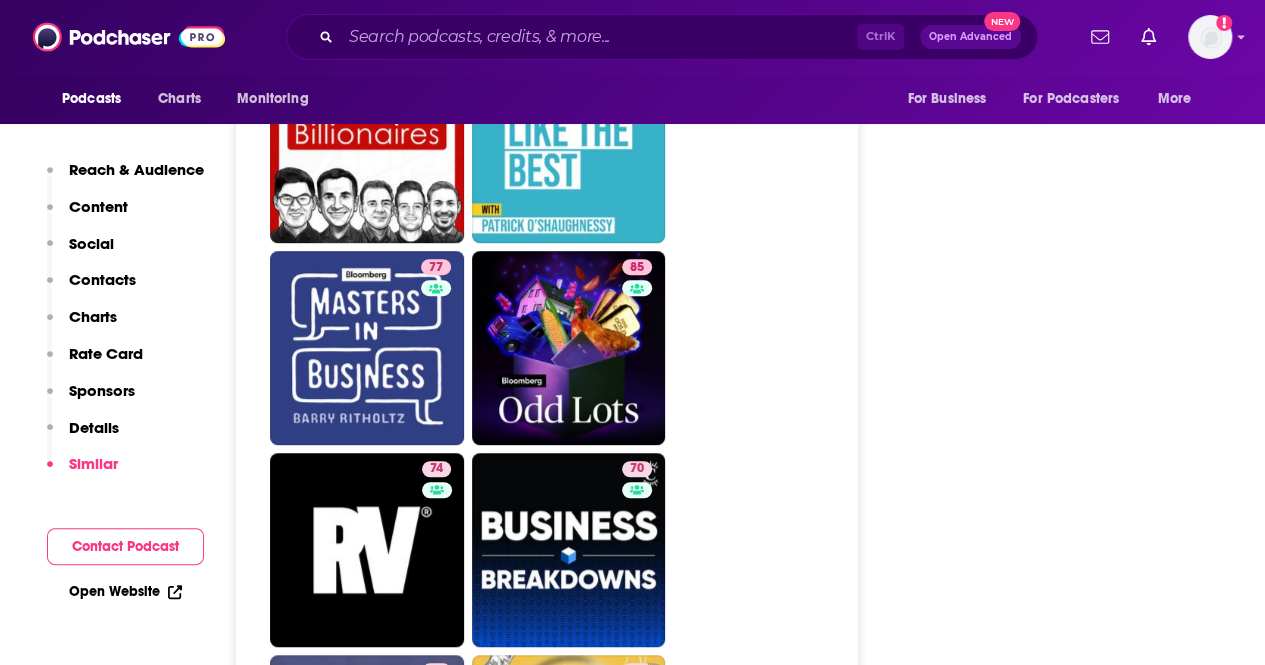 scroll, scrollTop: 4222, scrollLeft: 0, axis: vertical 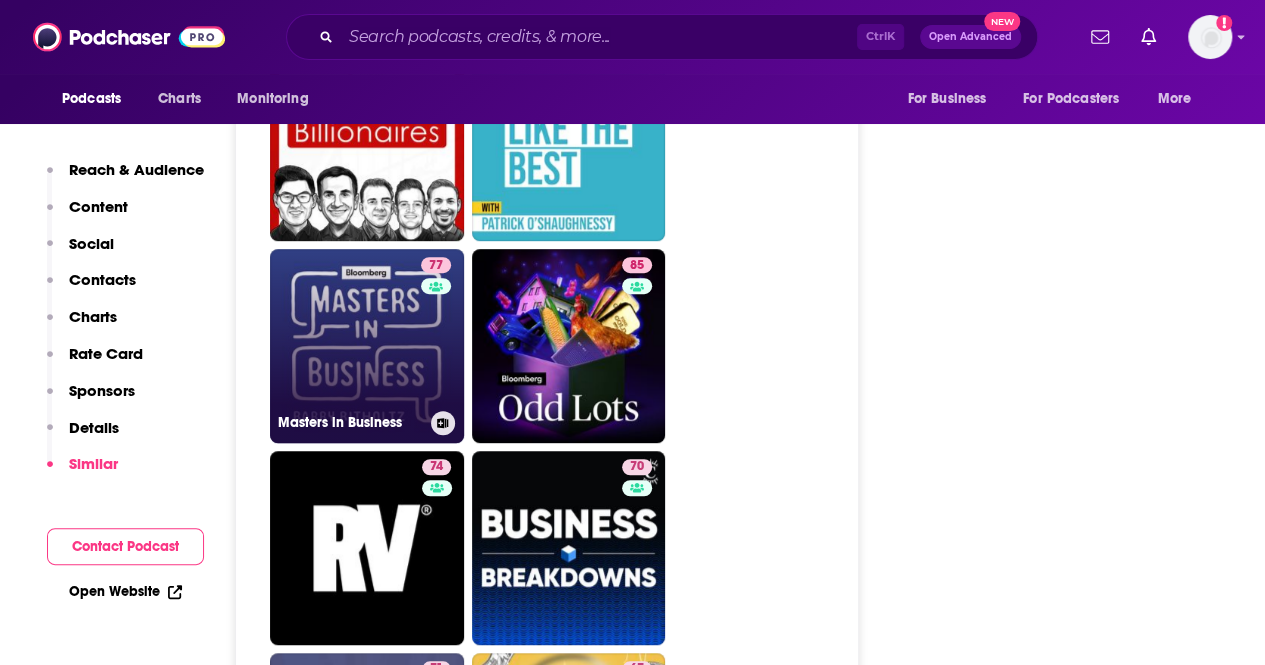 click on "77 Masters in Business" at bounding box center (367, 346) 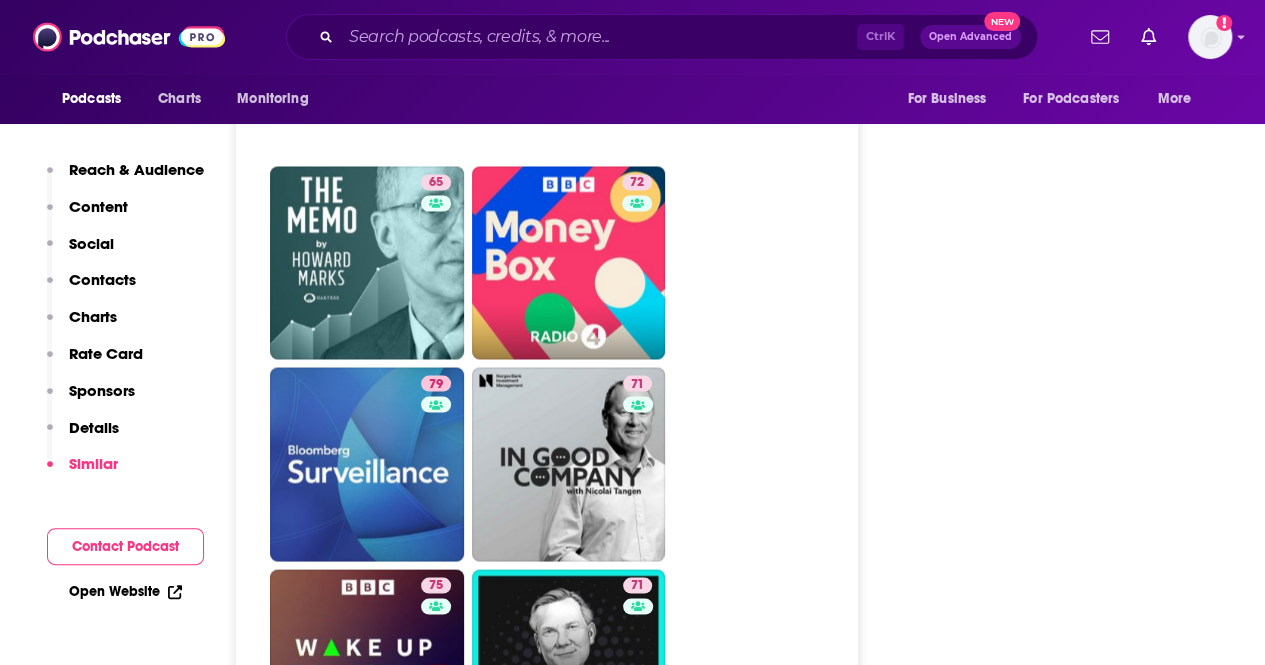scroll, scrollTop: 5516, scrollLeft: 0, axis: vertical 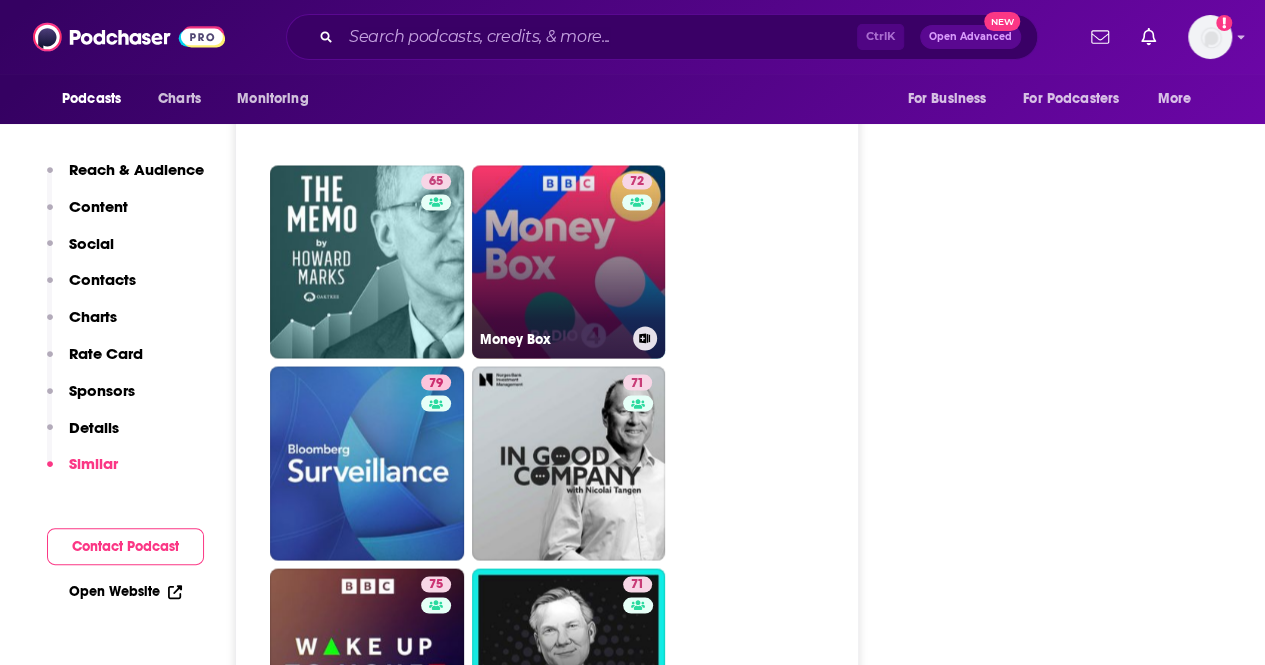click on "72 Money Box" at bounding box center [569, 262] 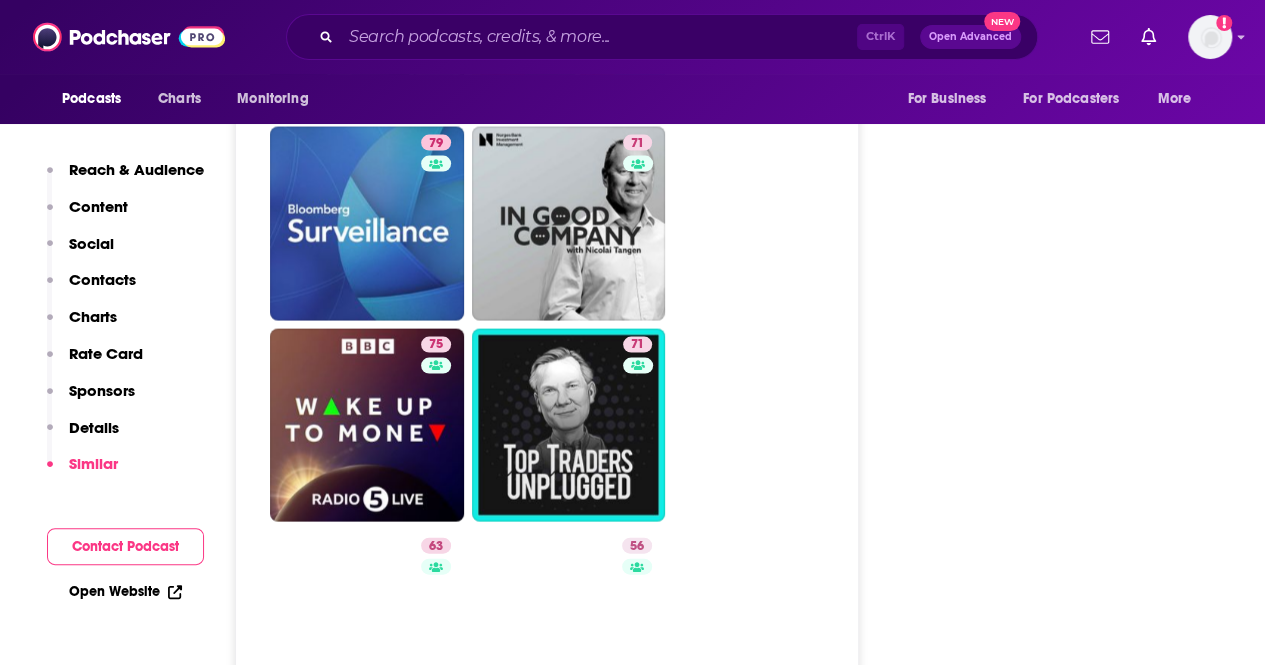 scroll, scrollTop: 5757, scrollLeft: 0, axis: vertical 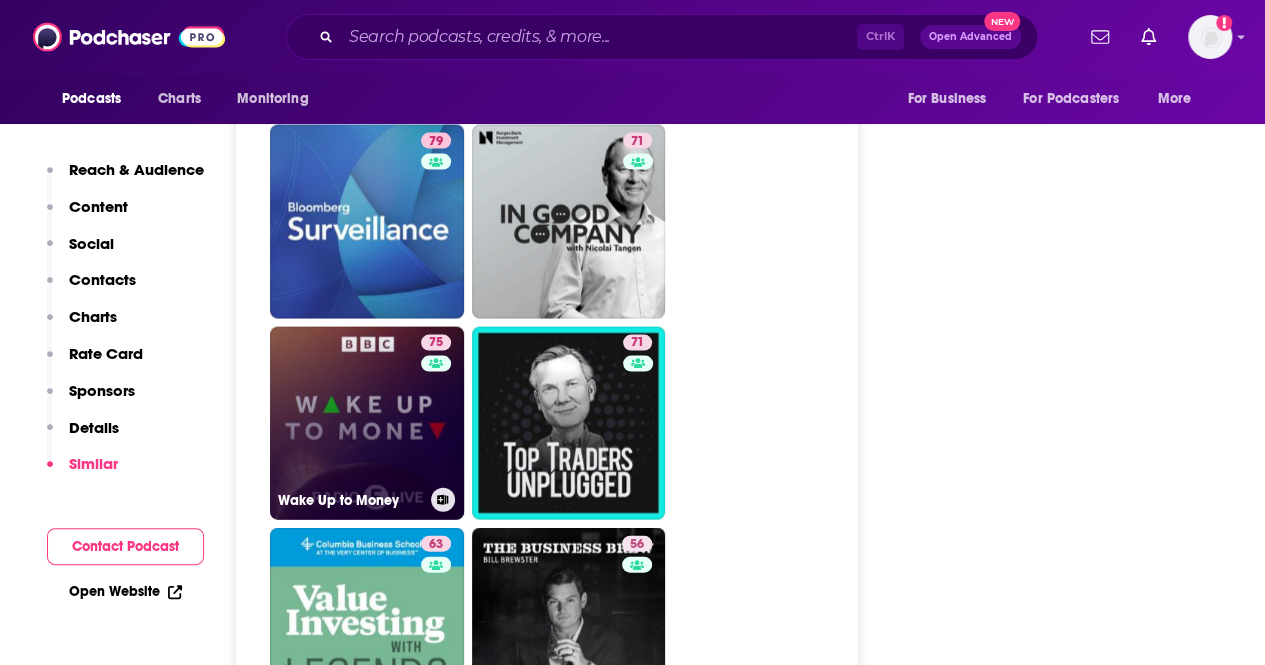 click on "75 Wake Up to Money" at bounding box center [367, 424] 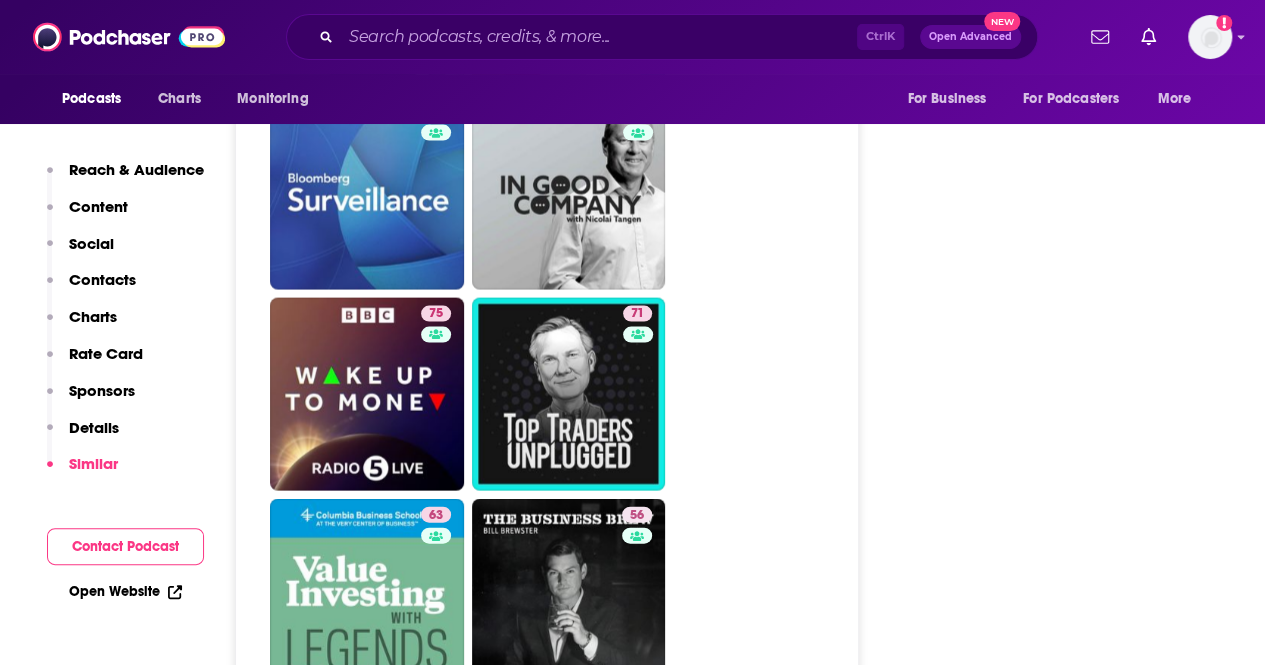 scroll, scrollTop: 5758, scrollLeft: 0, axis: vertical 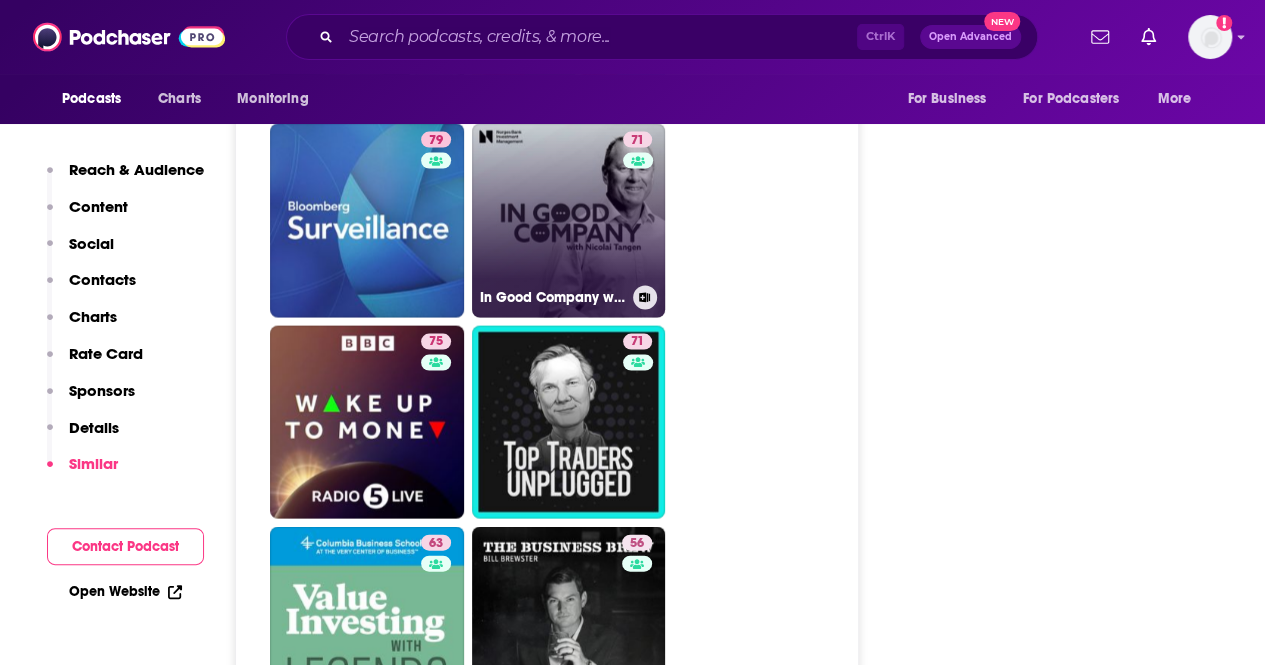 click on "71 In Good Company with Nicolai Tangen" at bounding box center (569, 221) 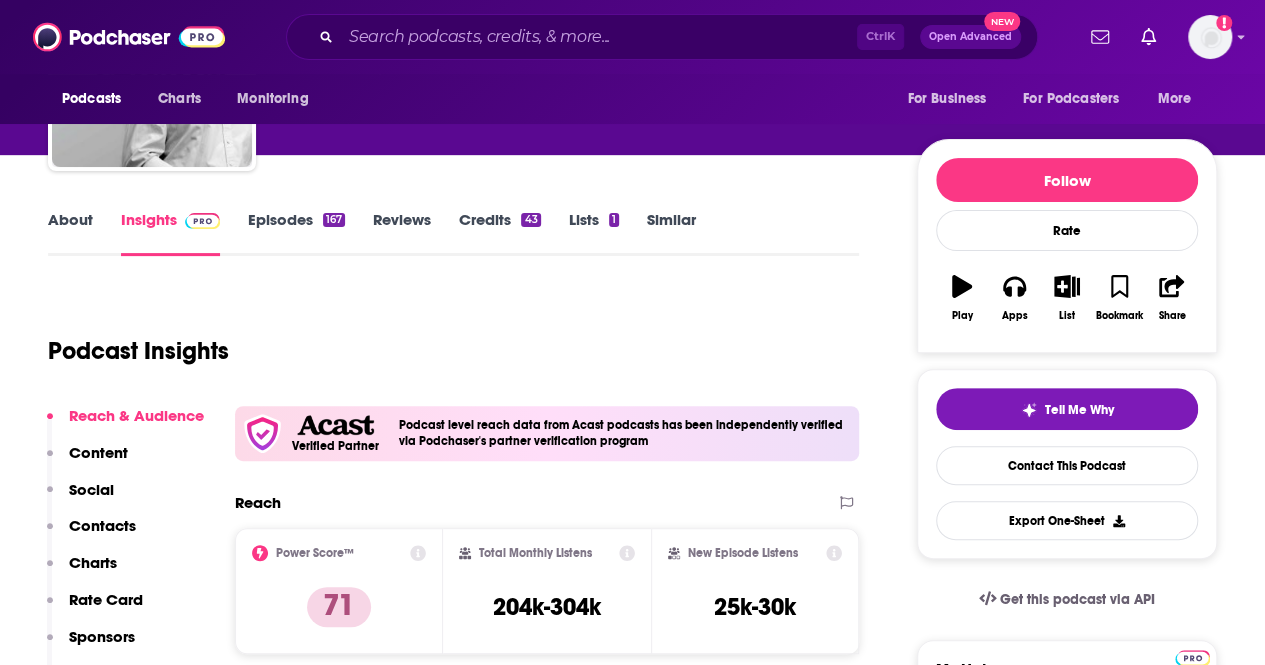 scroll, scrollTop: 0, scrollLeft: 0, axis: both 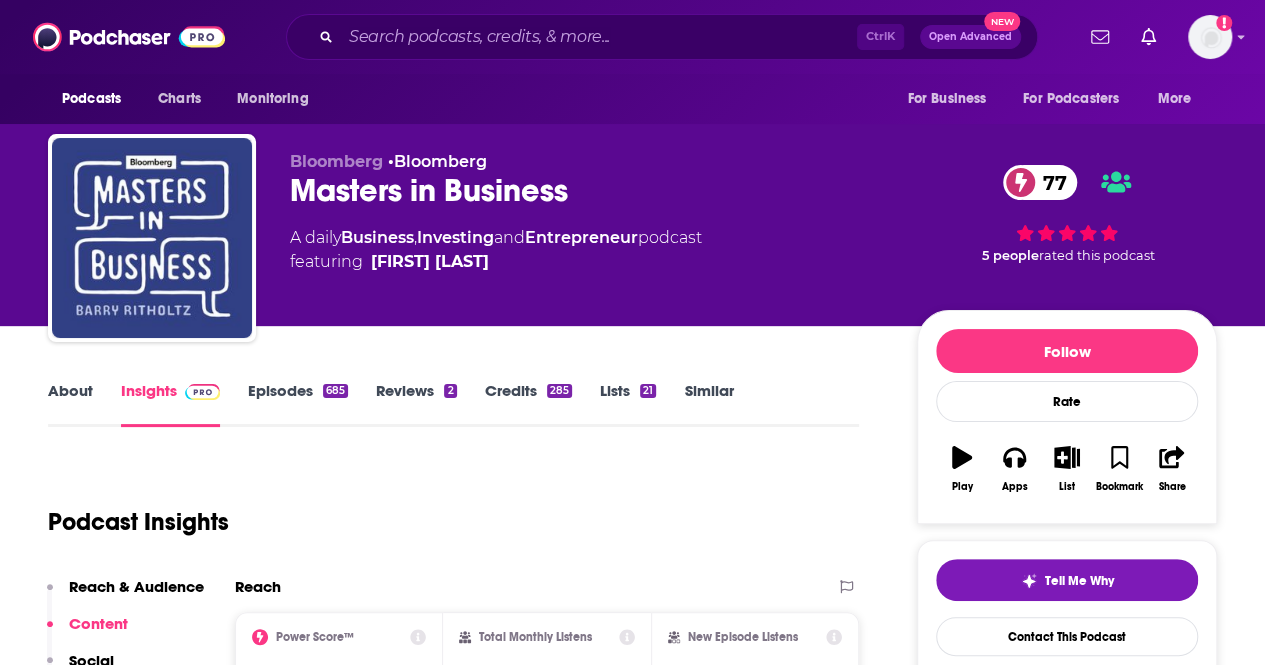click on "Episodes 685" at bounding box center [298, 404] 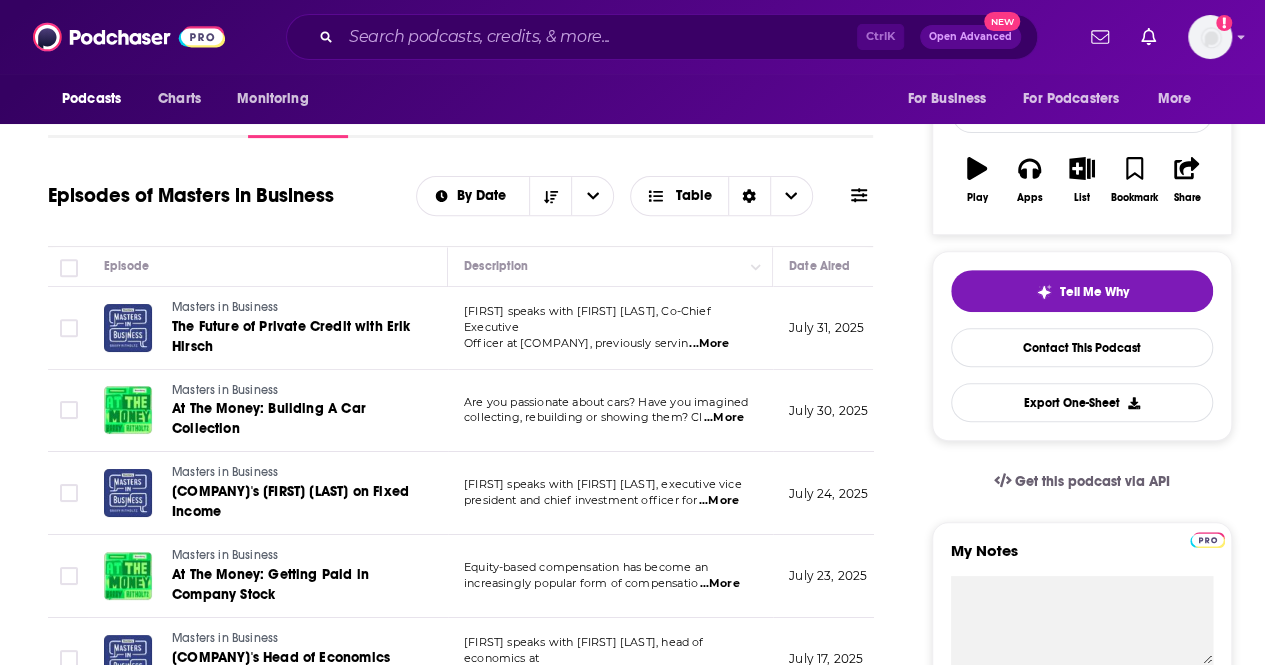 scroll, scrollTop: 0, scrollLeft: 0, axis: both 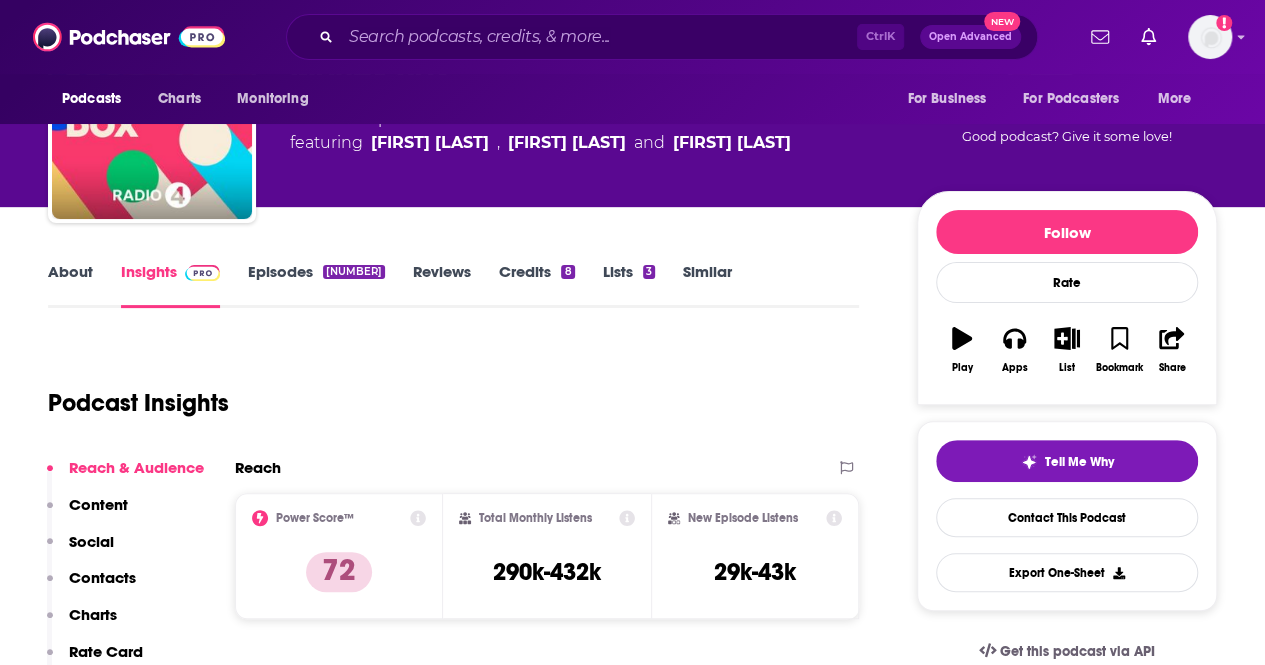 click on "Episodes 1001" at bounding box center [316, 285] 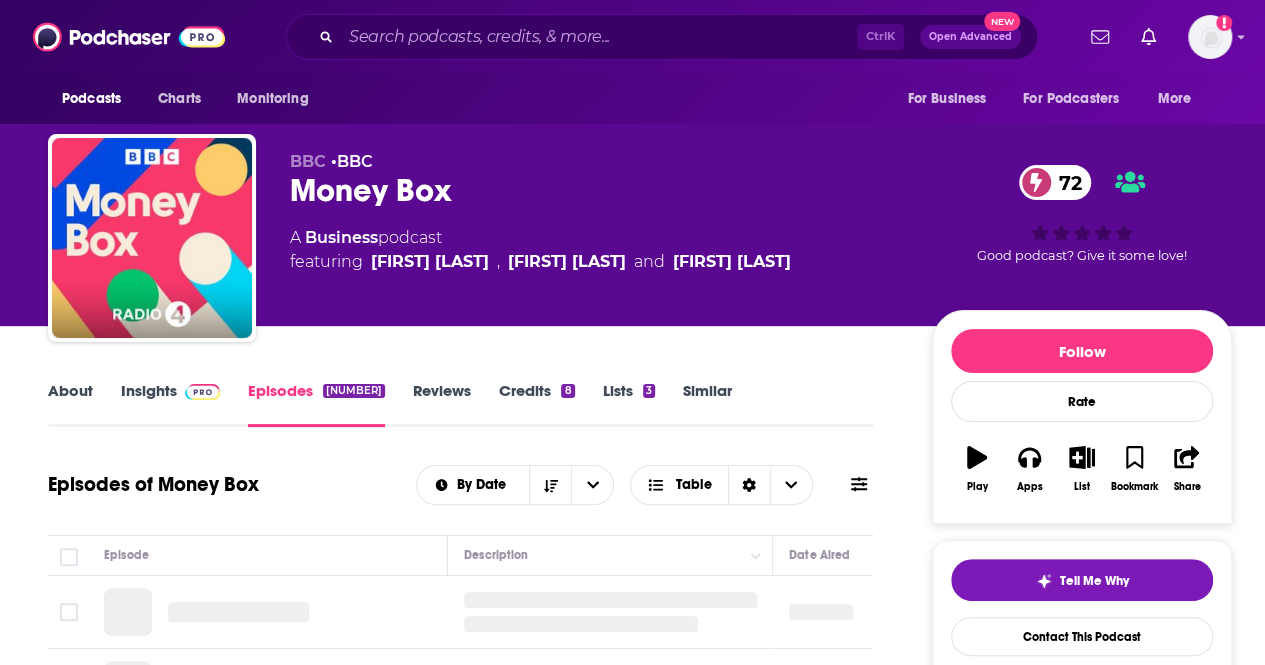 scroll, scrollTop: 417, scrollLeft: 0, axis: vertical 